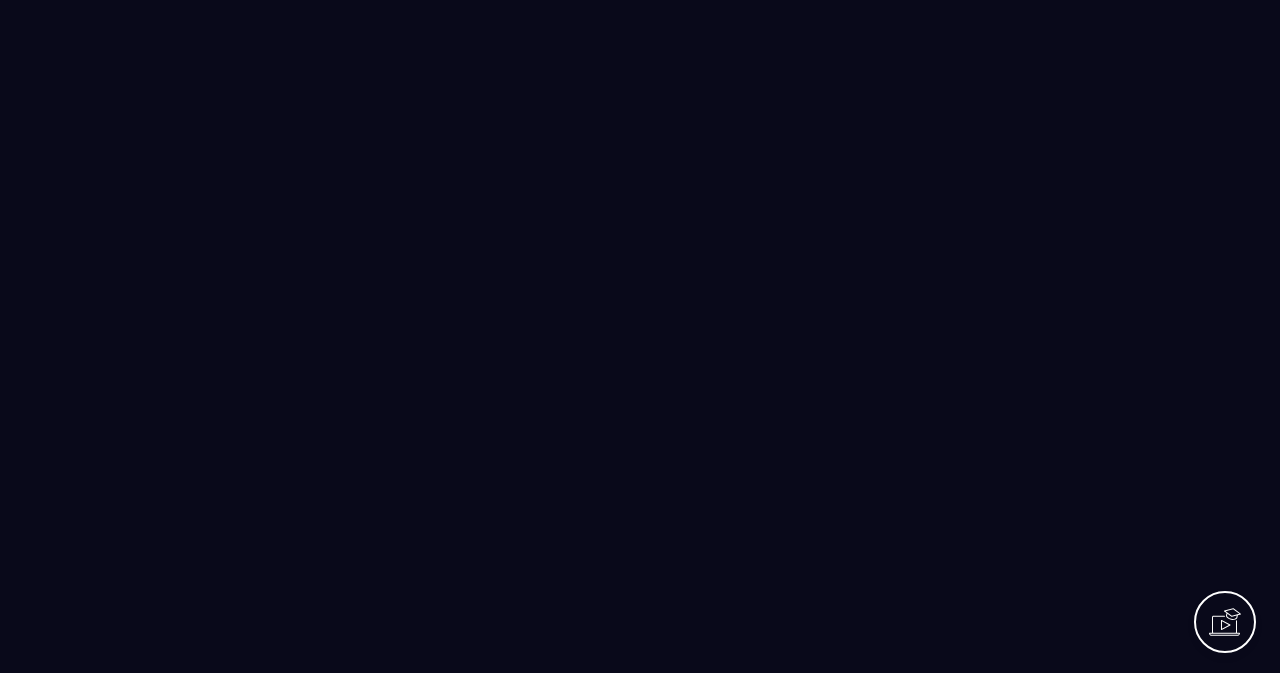 scroll, scrollTop: 0, scrollLeft: 0, axis: both 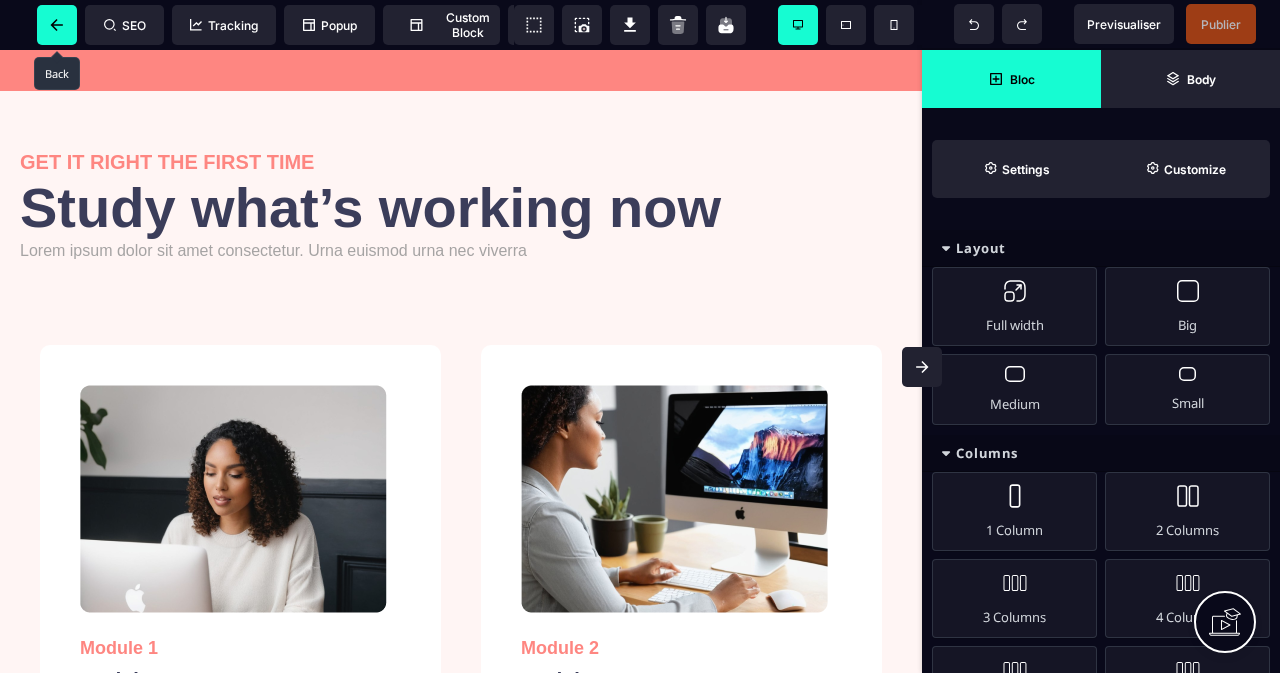 click at bounding box center [57, 25] 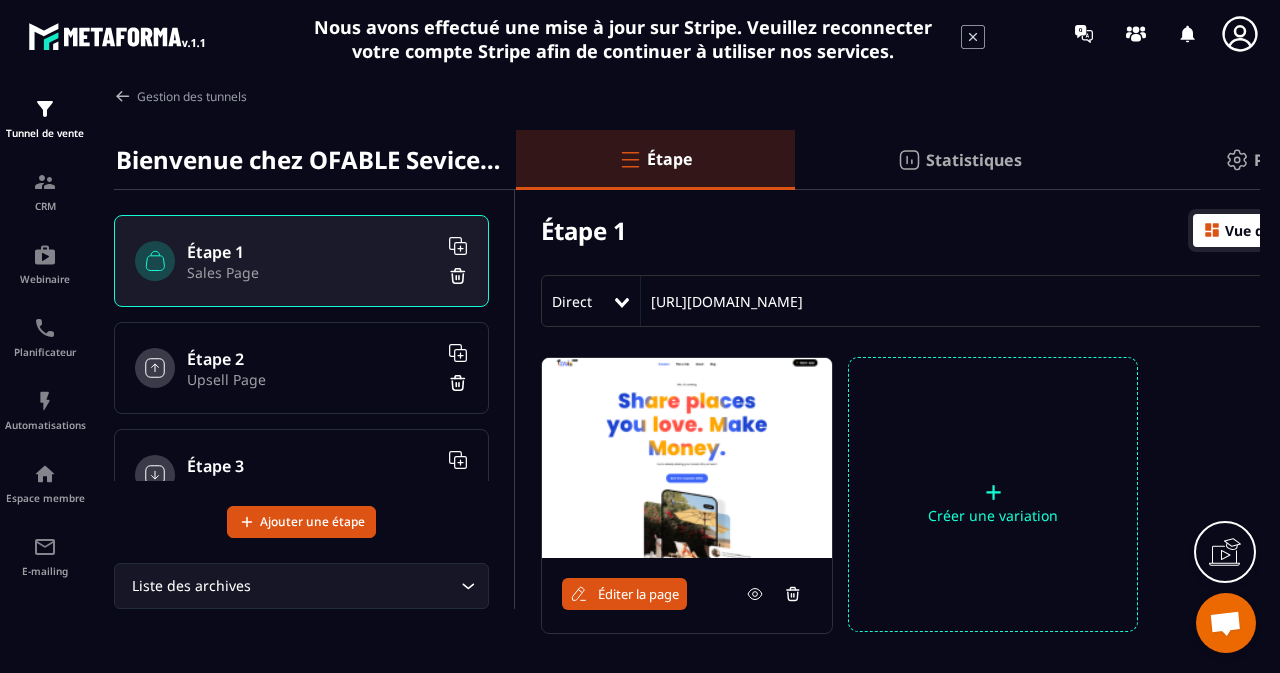 click on "+" at bounding box center (993, 492) 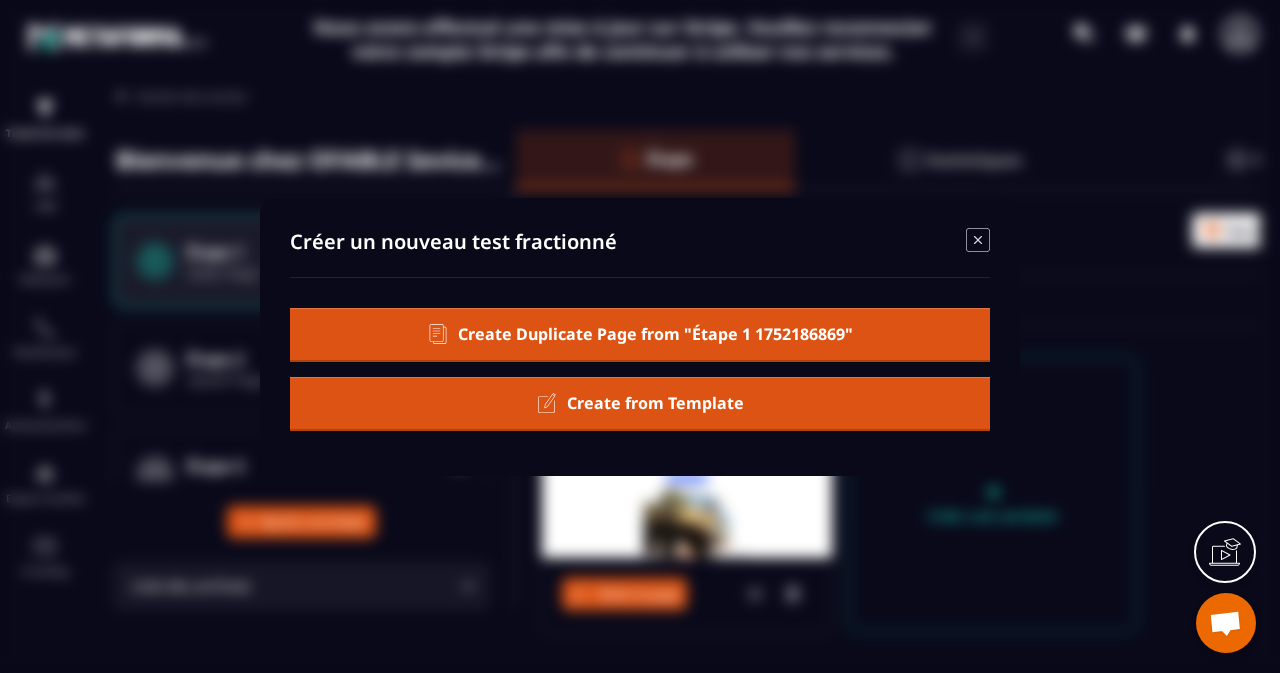 click on "Create from Template" at bounding box center (655, 403) 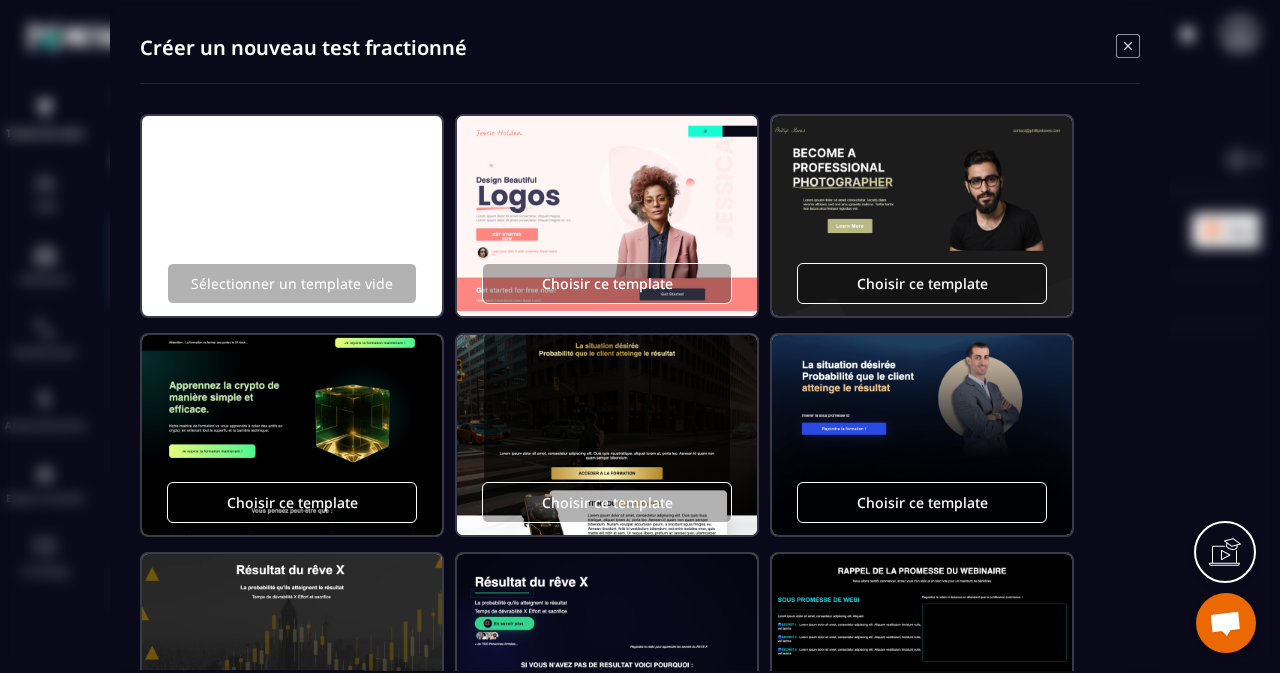 click on "Sélectionner un template vide" at bounding box center (292, 216) 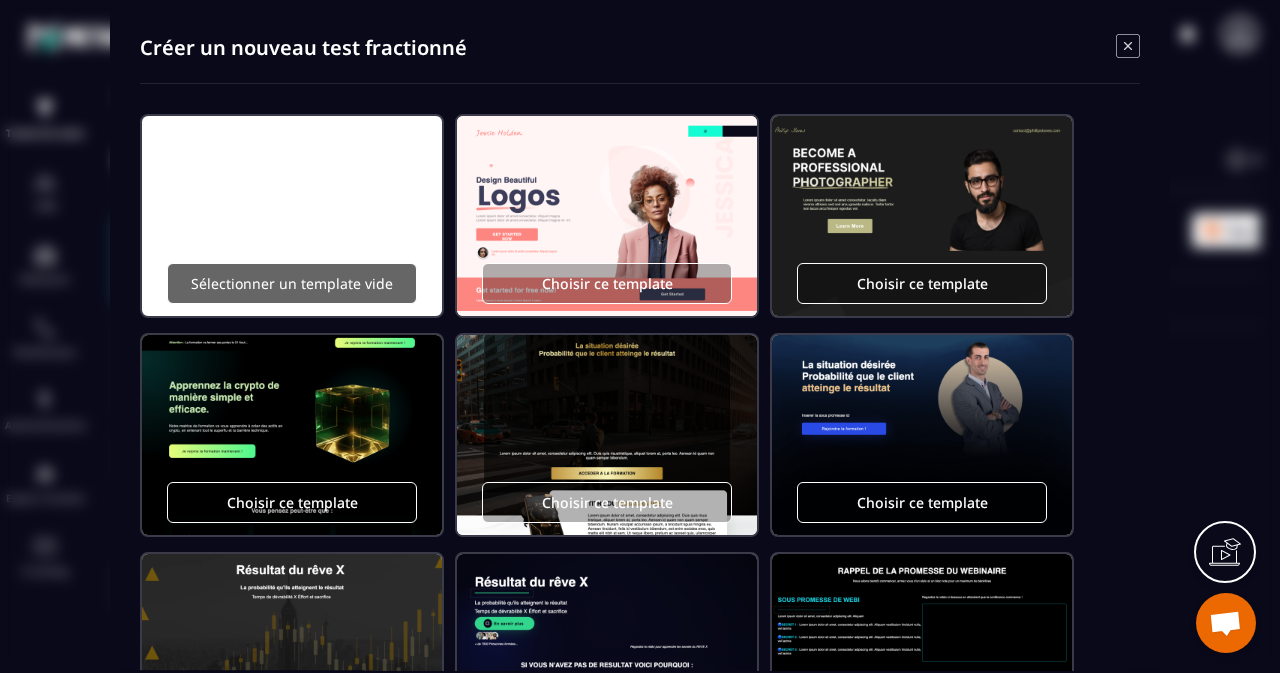 click on "Sélectionner un template vide" at bounding box center (292, 283) 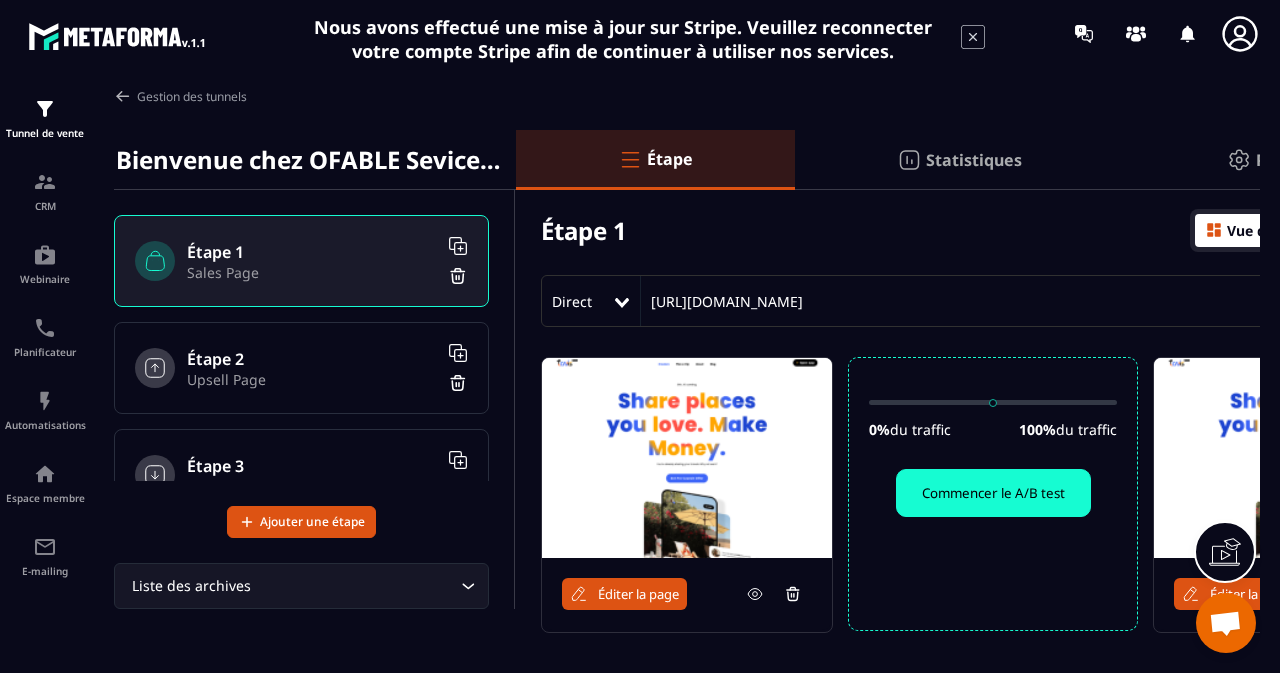 click on "Étape 1 Vue d'ensemble Actions" at bounding box center (993, 230) 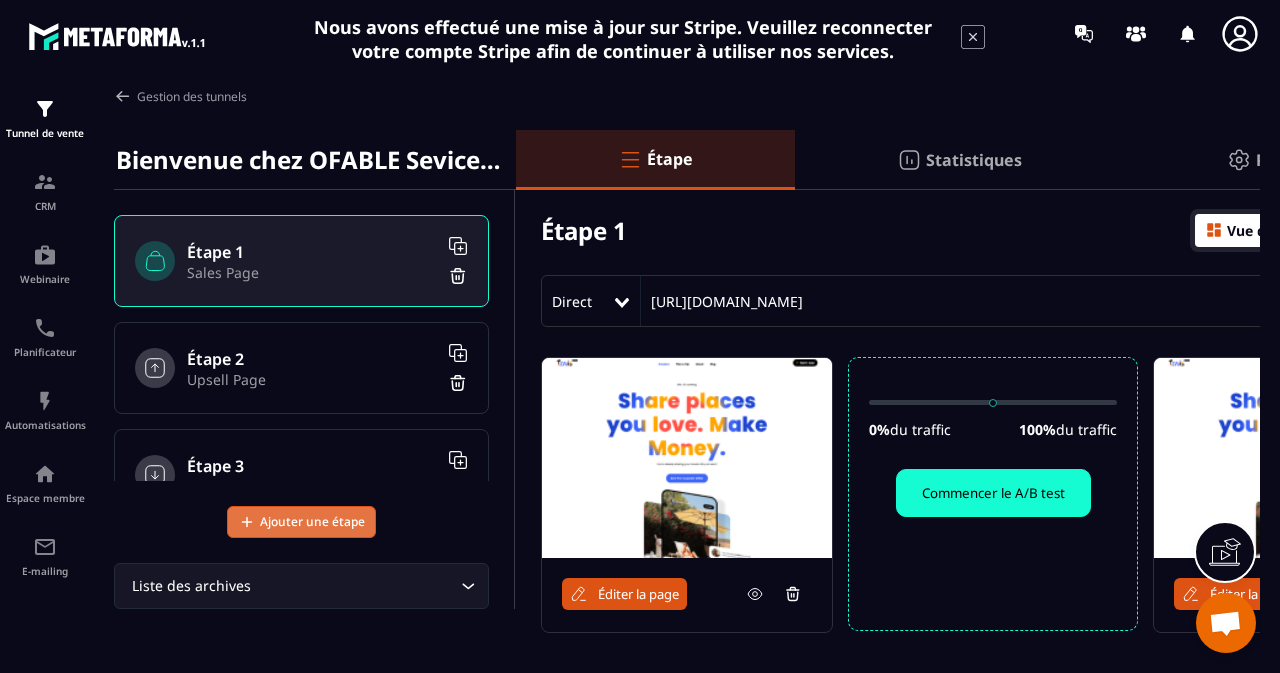 click on "Ajouter une étape" at bounding box center [312, 522] 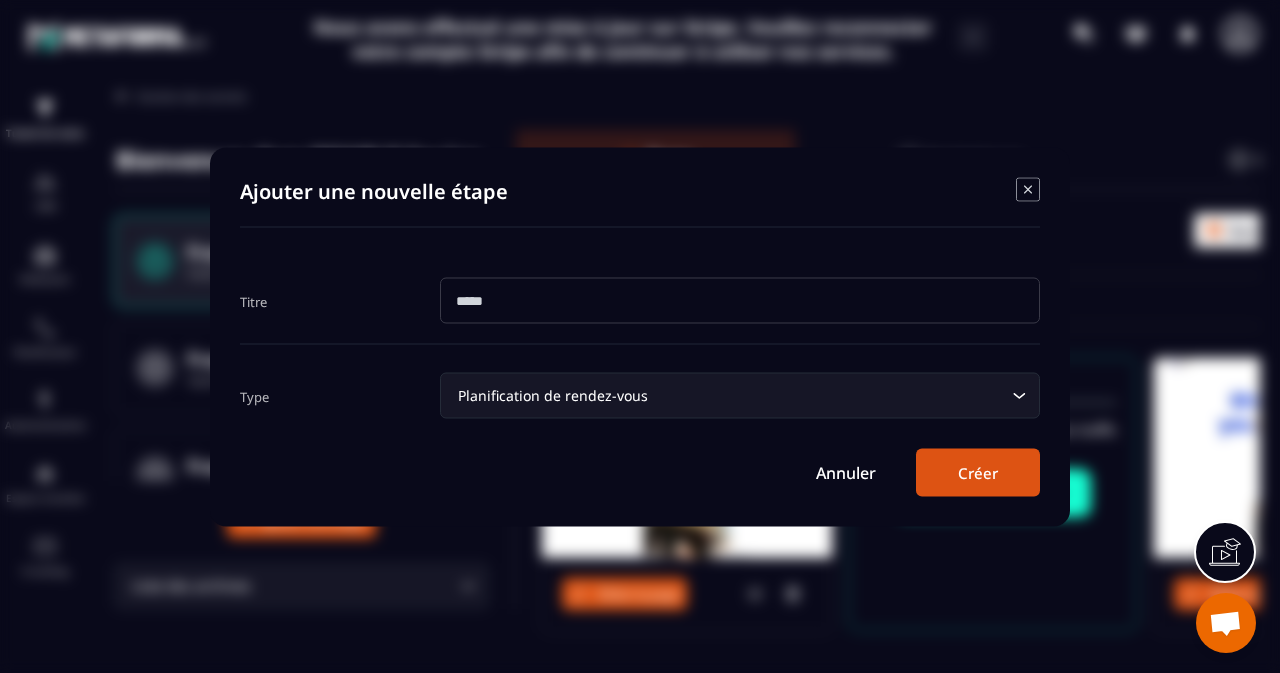 click 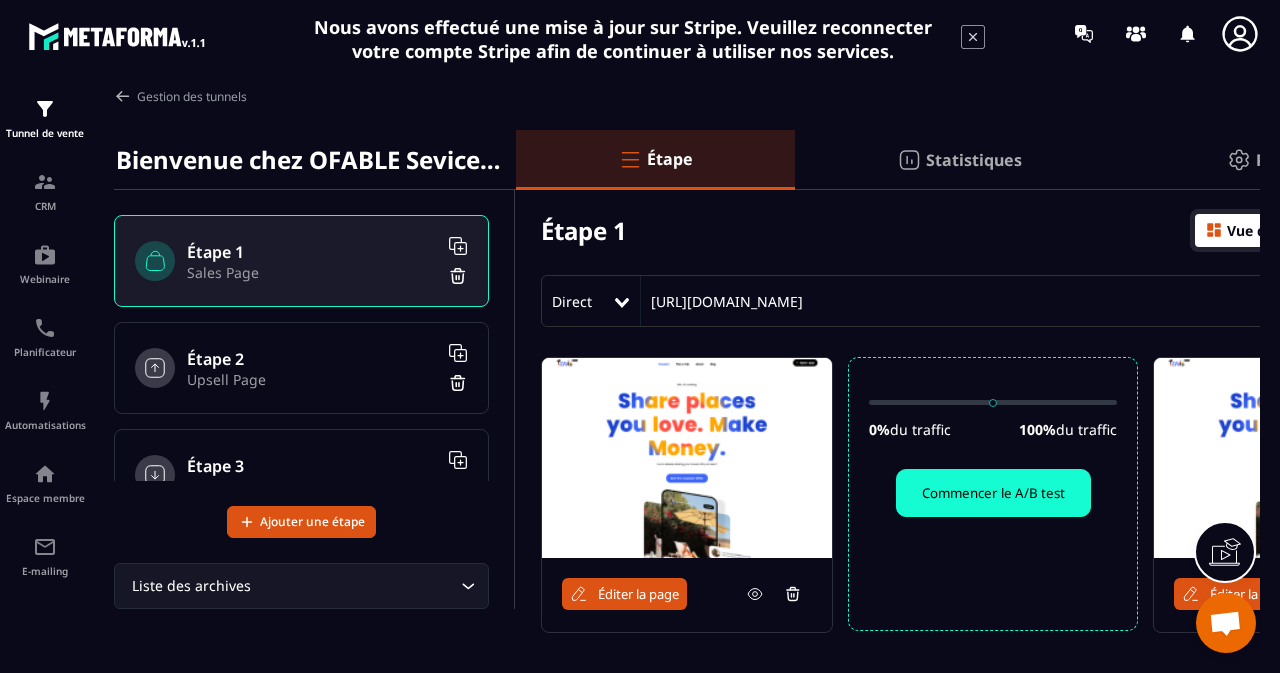 click on "Étape 2" at bounding box center (312, 359) 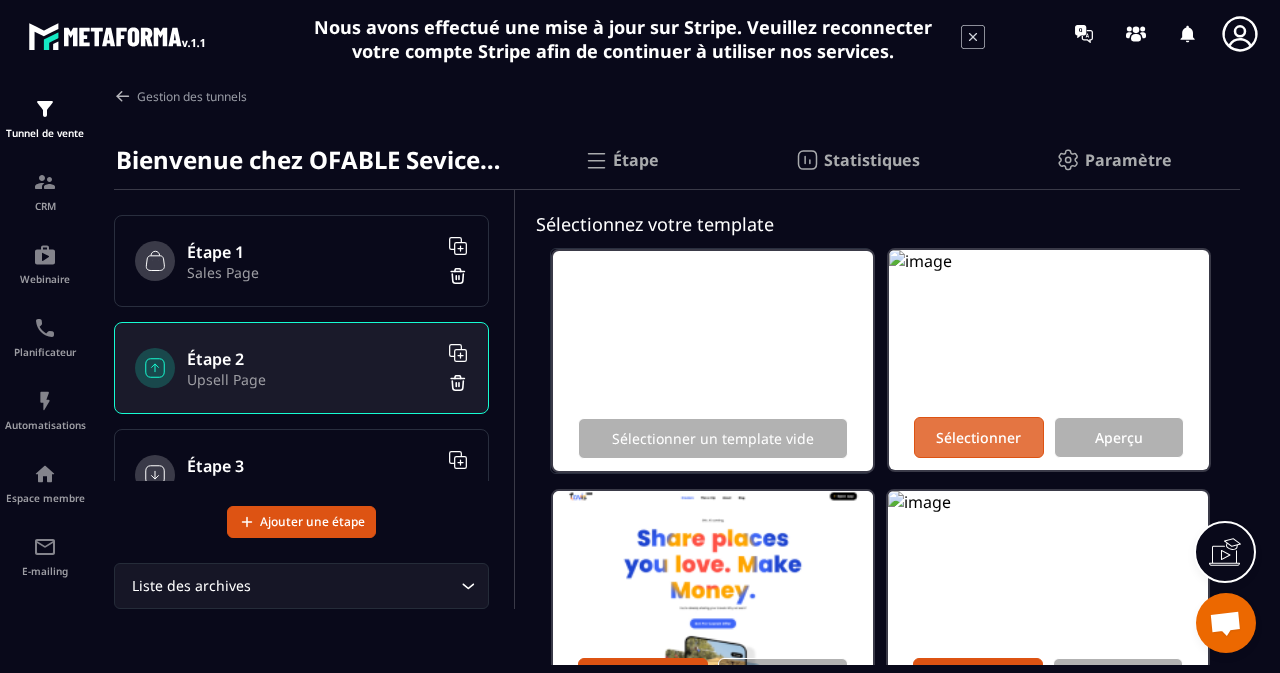 click on "Sélectionner" at bounding box center [978, 437] 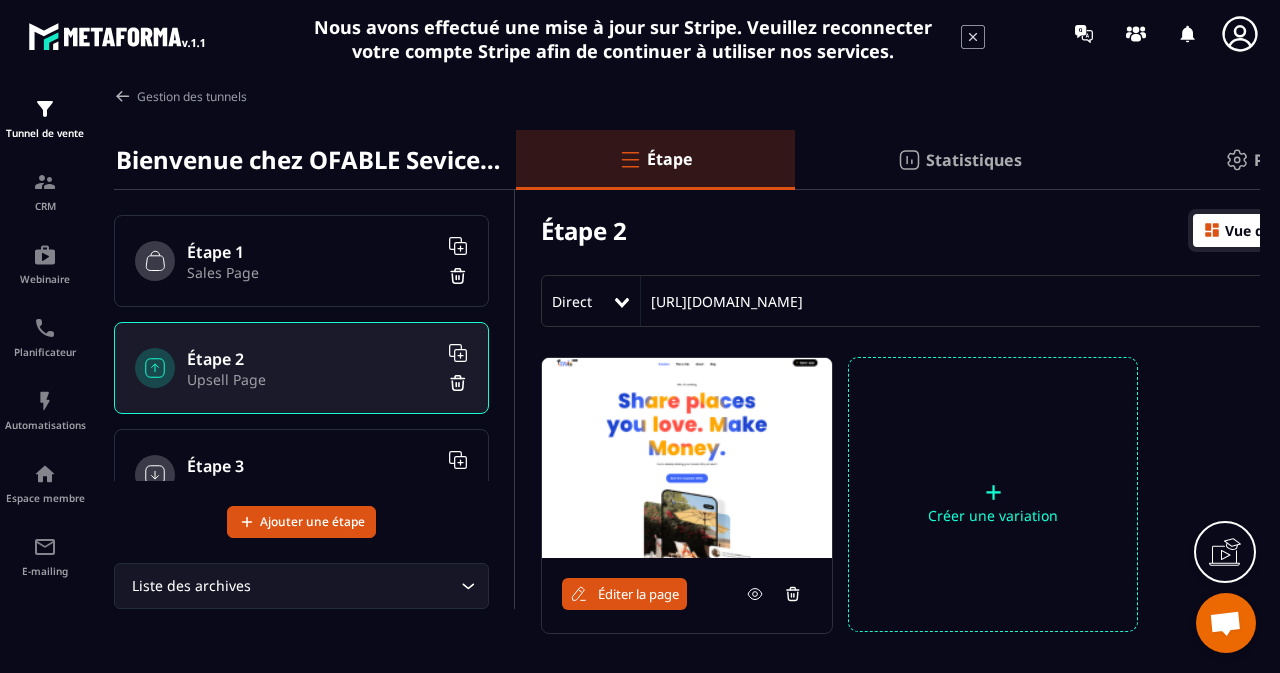 click on "+" at bounding box center [993, 492] 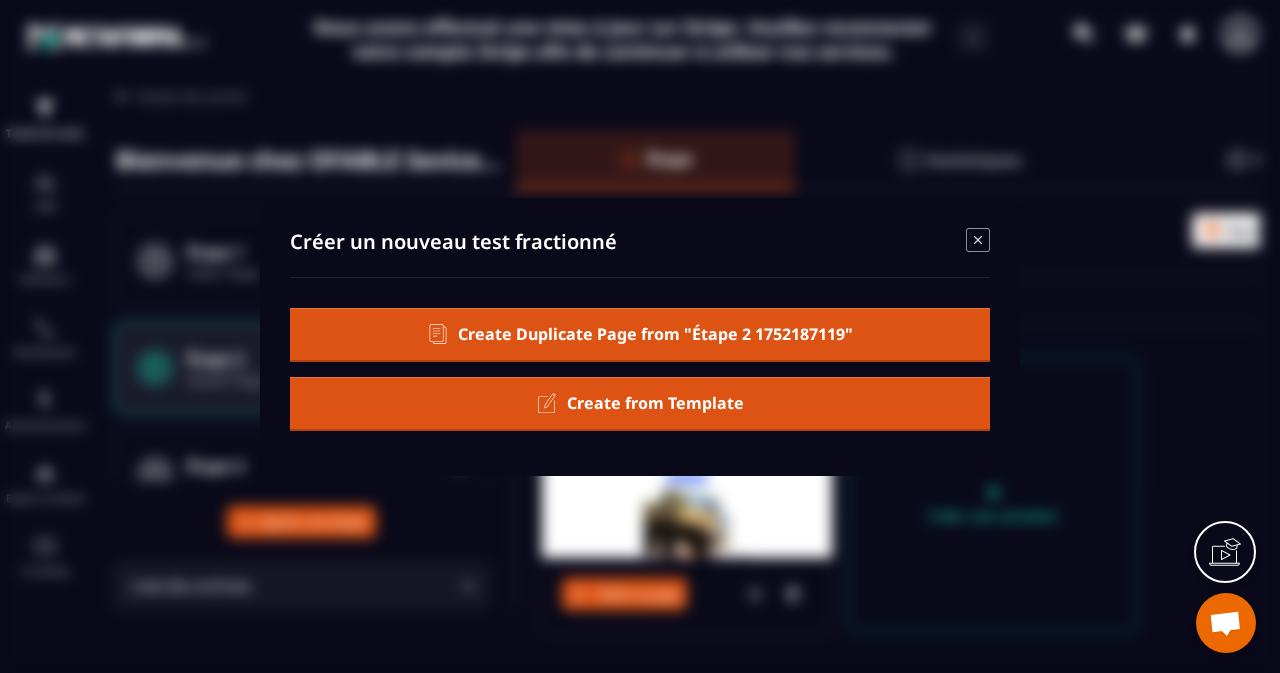 click on "Create Duplicate Page from "Étape 2 1752187119"" at bounding box center (655, 334) 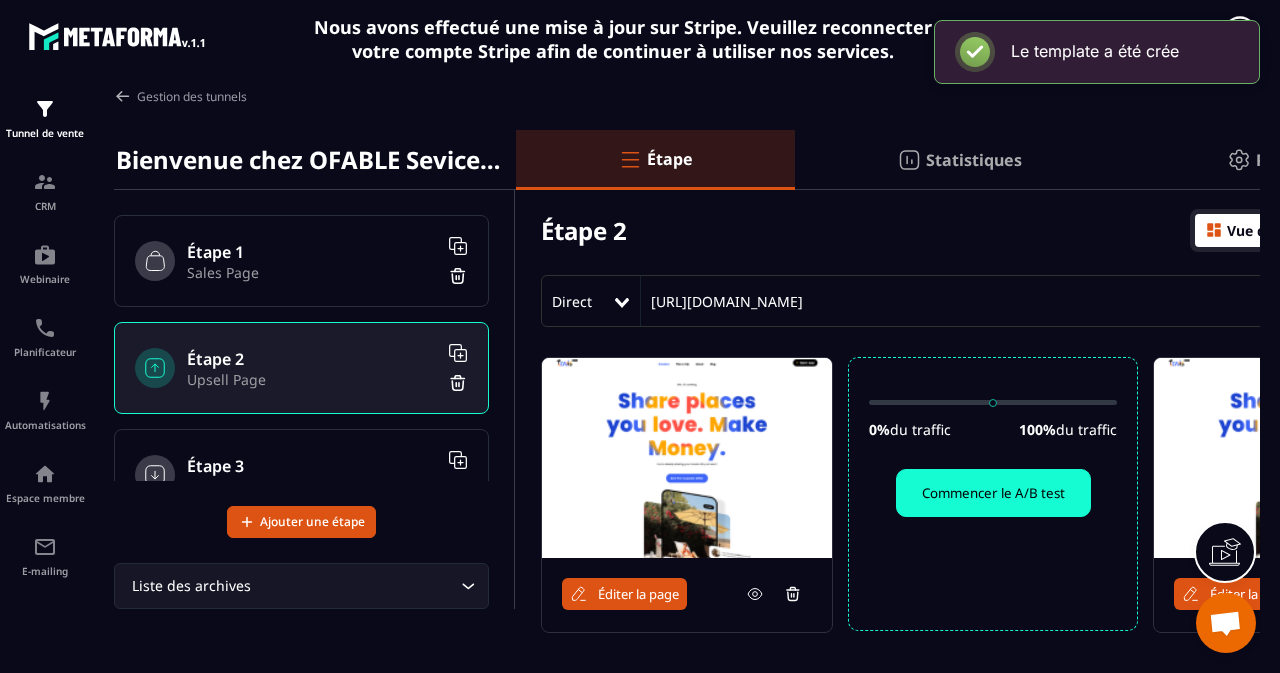 click on "Étape Statistiques Paramètre Étape 2 Vue d'ensemble Actions Direct [URL][DOMAIN_NAME] Éditer la page 0%  du traffic 100%  du traffic Commencer le A/B test Éditer la page" at bounding box center (980, 450) 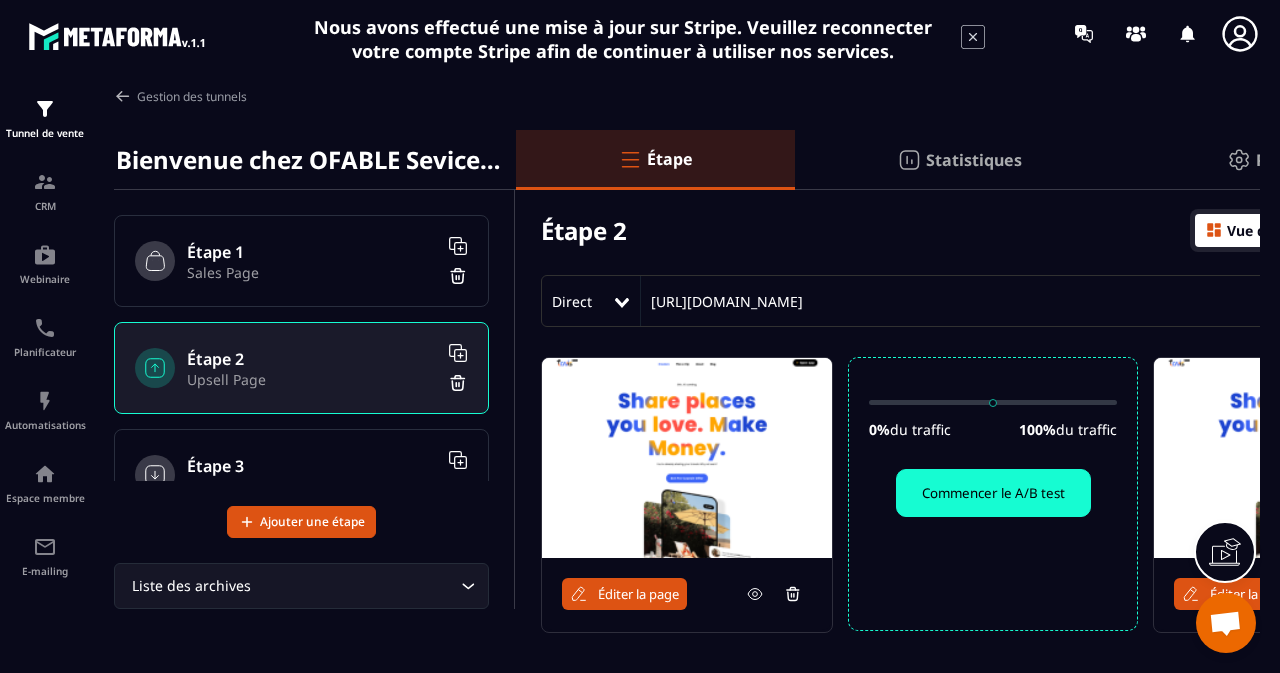 click on "Commencer le A/B test" at bounding box center [993, 493] 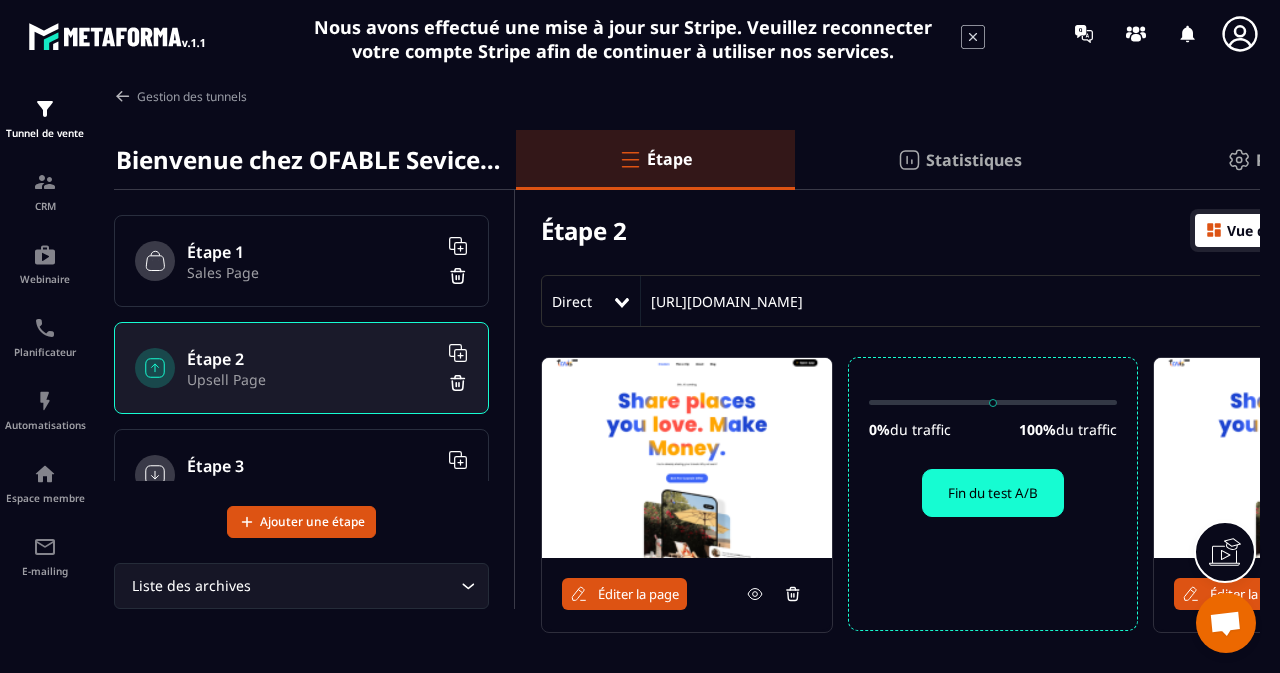 type 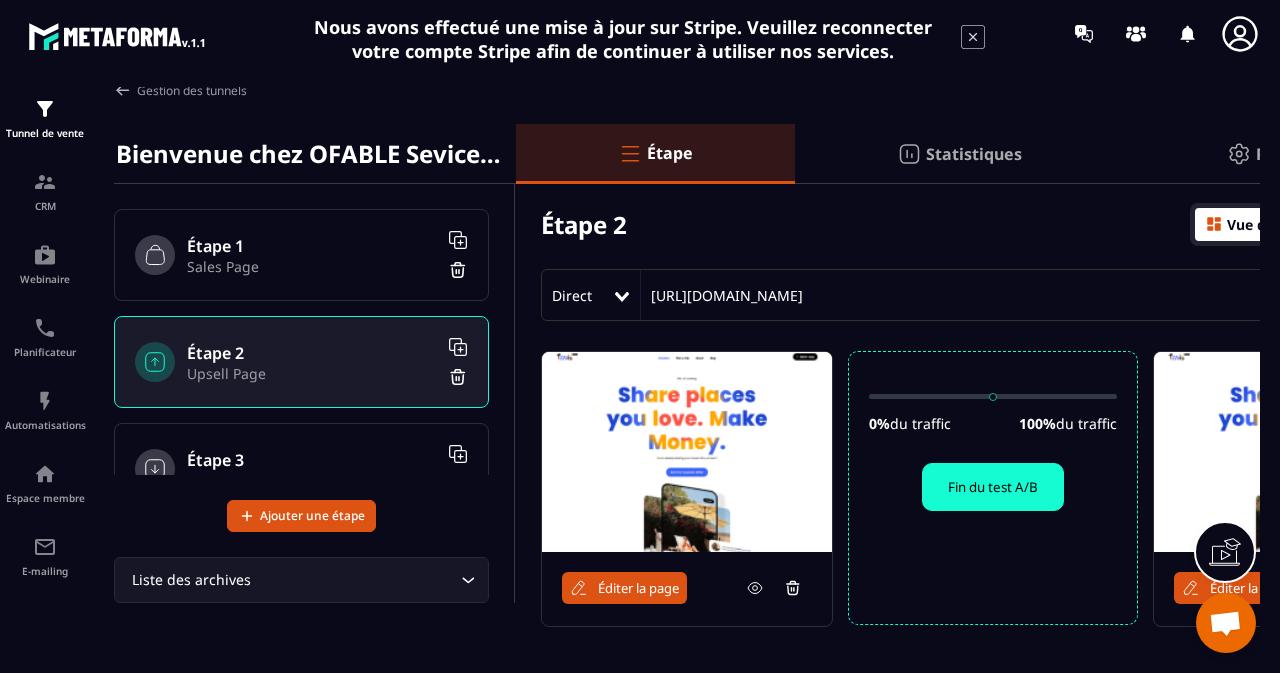 scroll, scrollTop: 0, scrollLeft: 0, axis: both 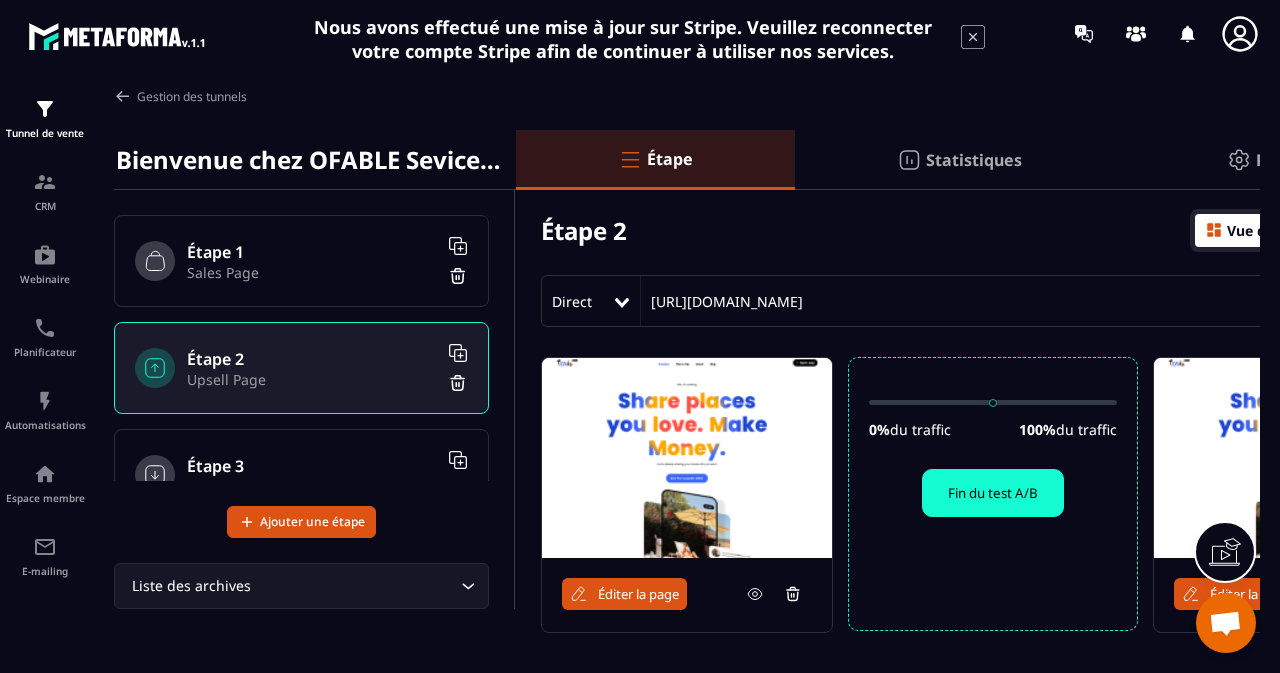 click on "Étape 1 Sales Page" at bounding box center [301, 261] 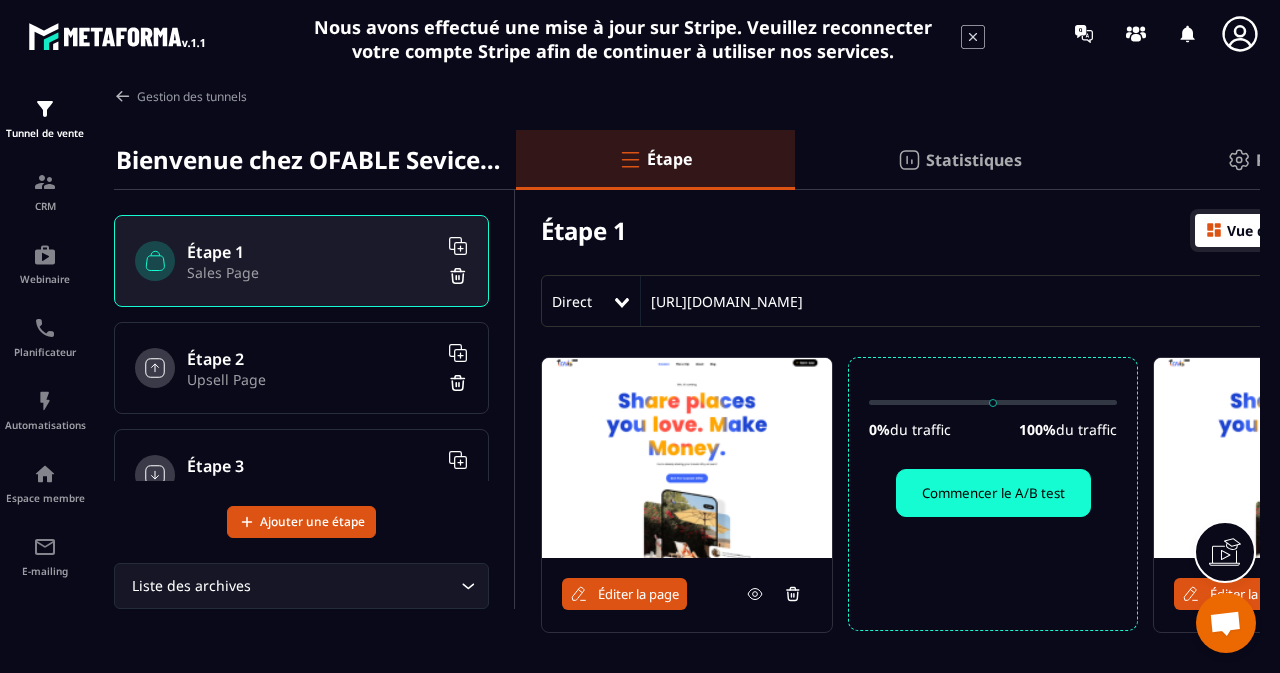 click 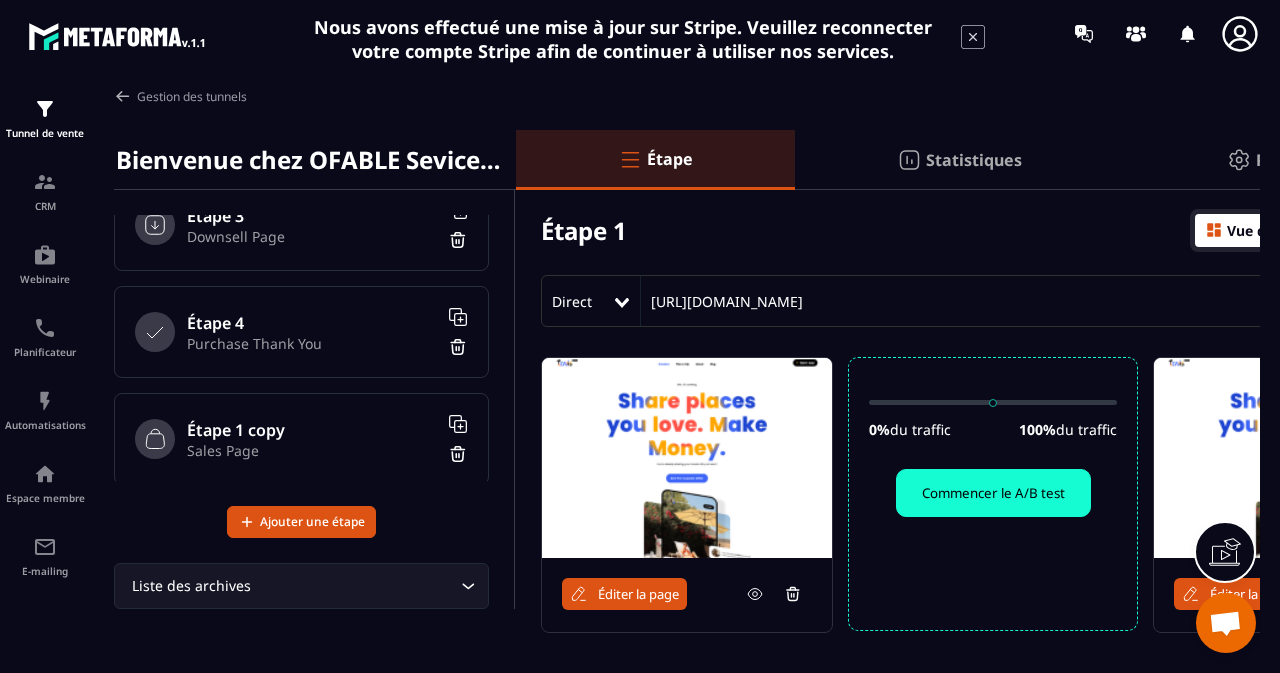 scroll, scrollTop: 269, scrollLeft: 0, axis: vertical 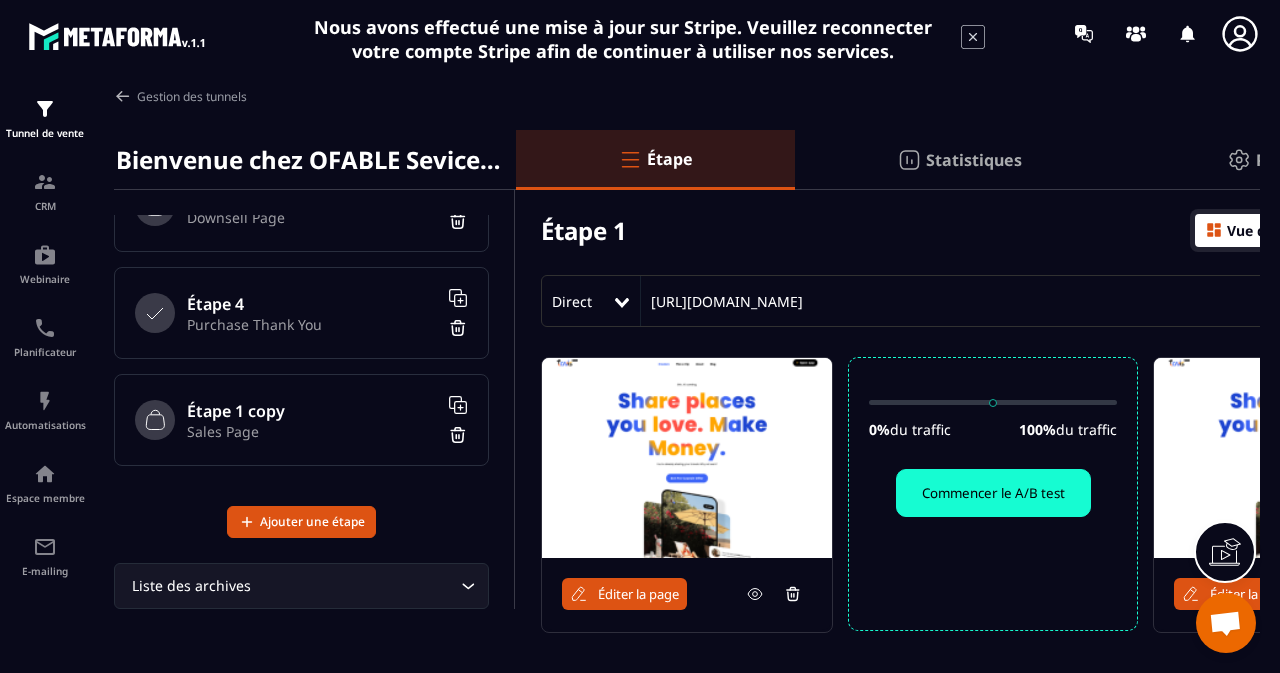 click on "Sales Page" at bounding box center [312, 431] 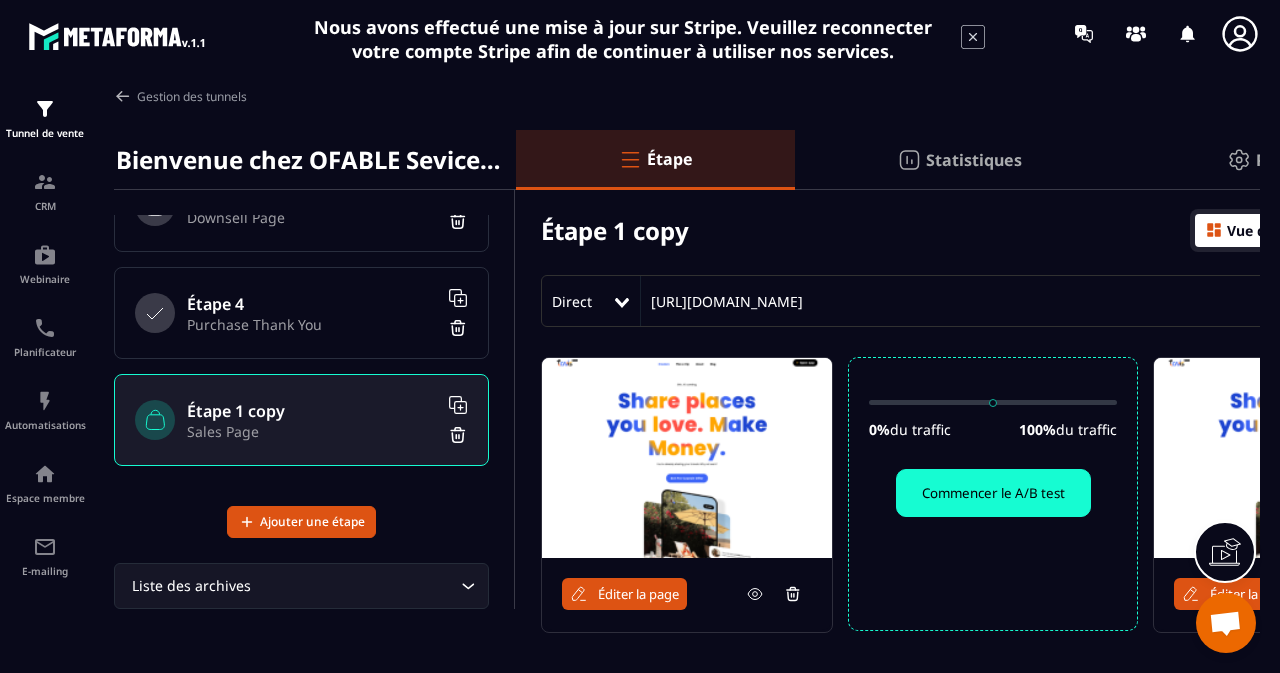 click on "Éditer la page" at bounding box center [638, 594] 